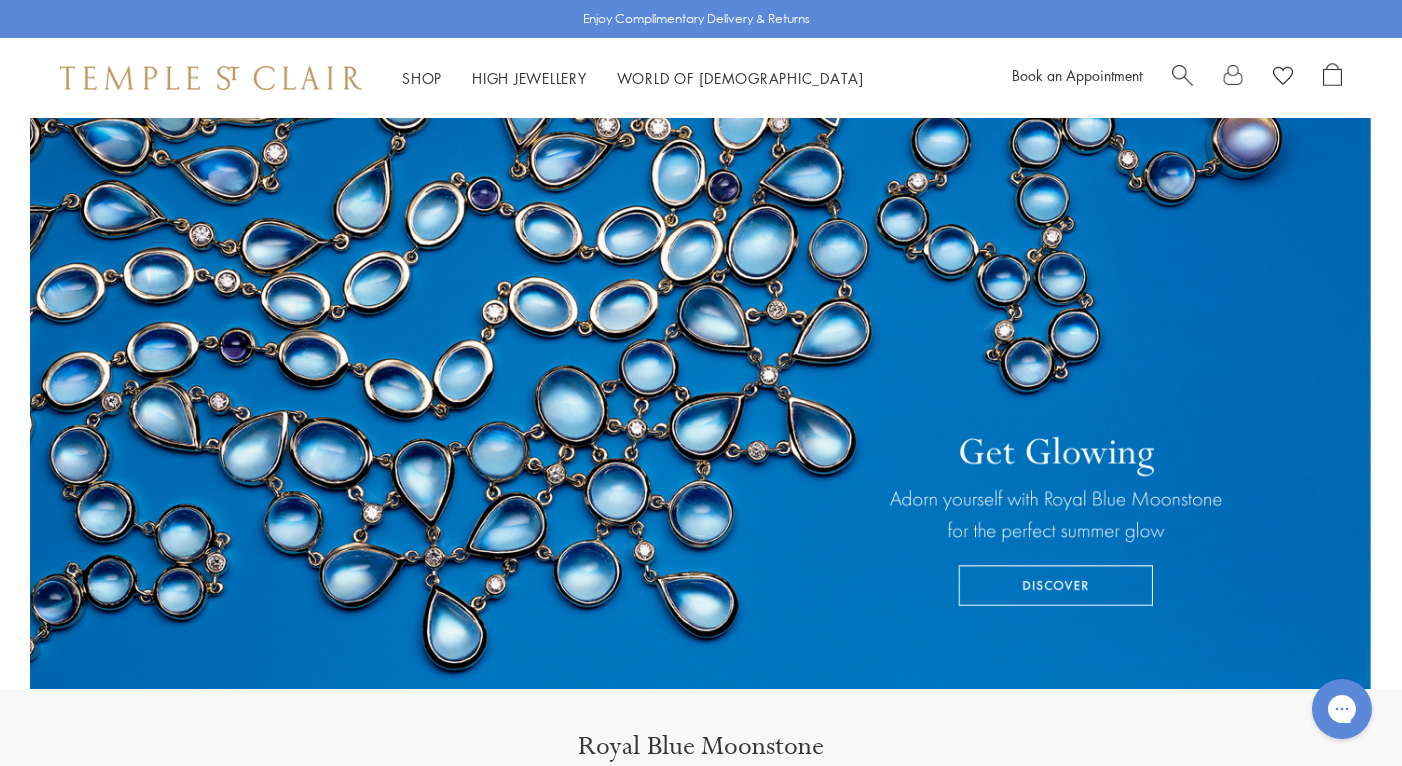 scroll, scrollTop: 0, scrollLeft: 0, axis: both 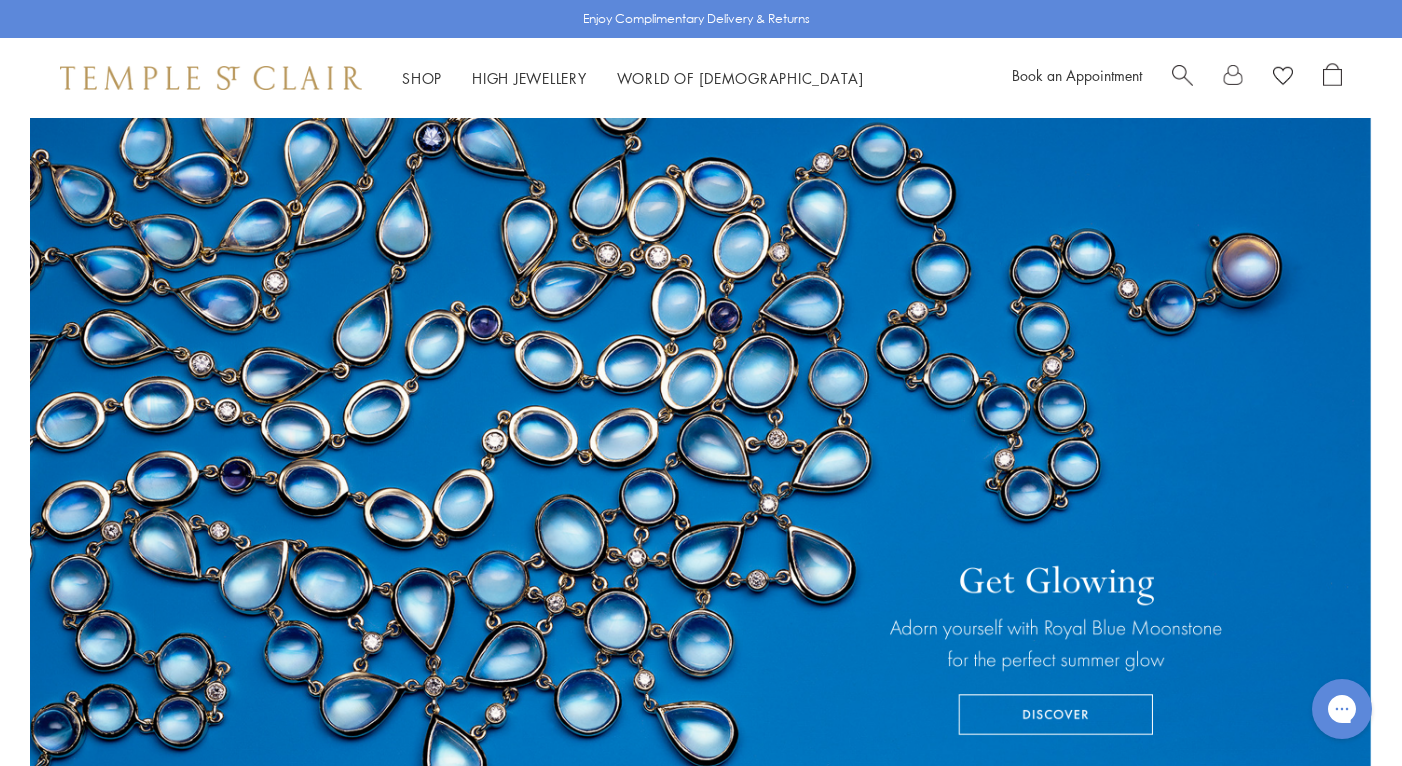 click at bounding box center (1182, 73) 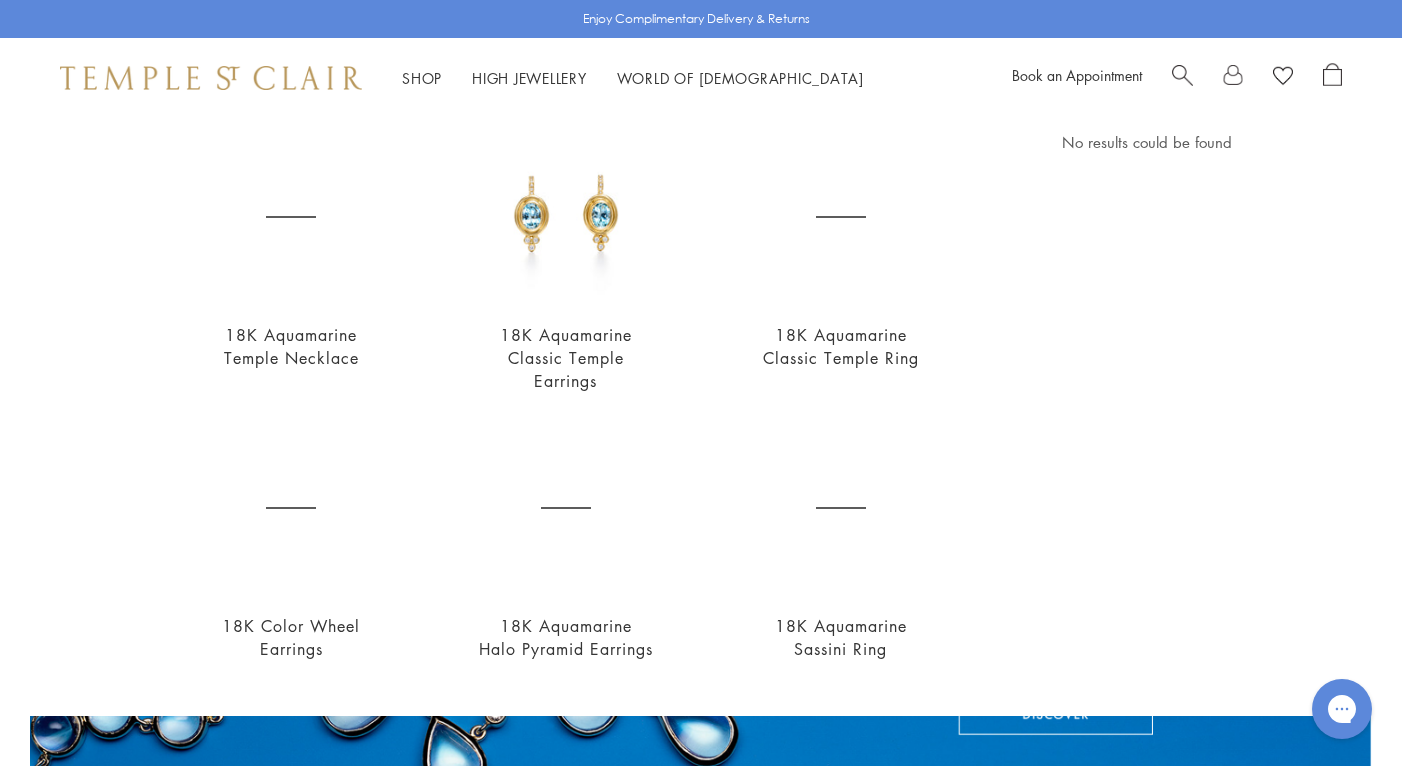 scroll, scrollTop: 179, scrollLeft: 0, axis: vertical 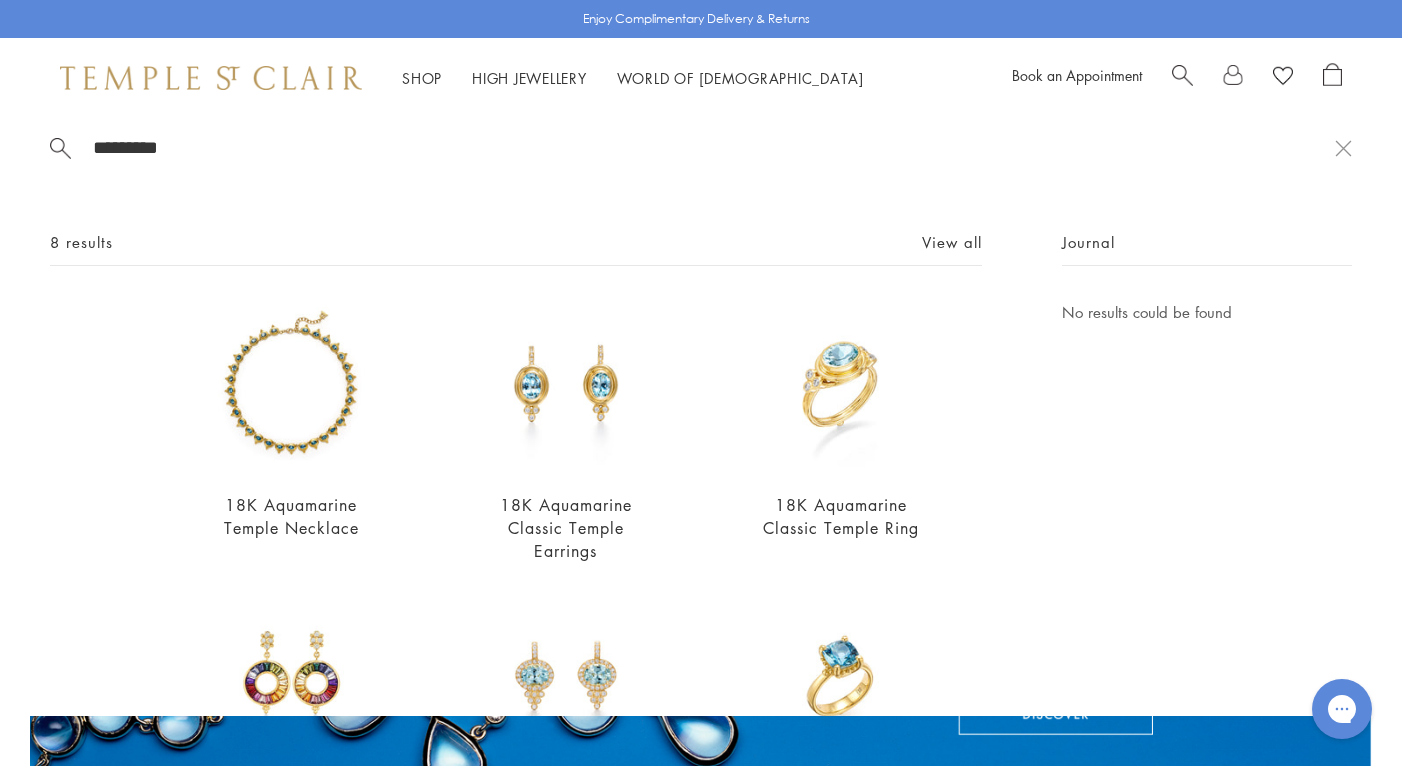 click on "*********" at bounding box center (713, 147) 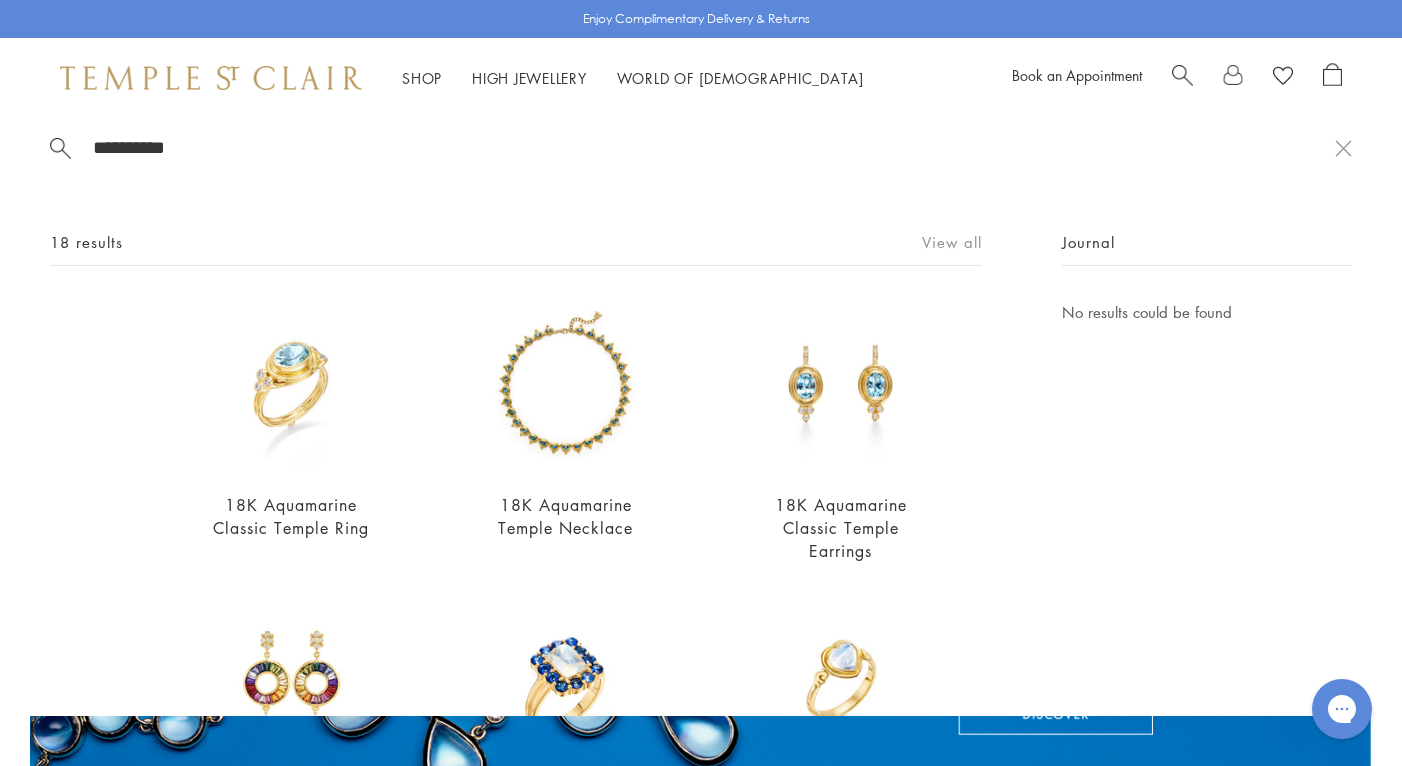 type on "**********" 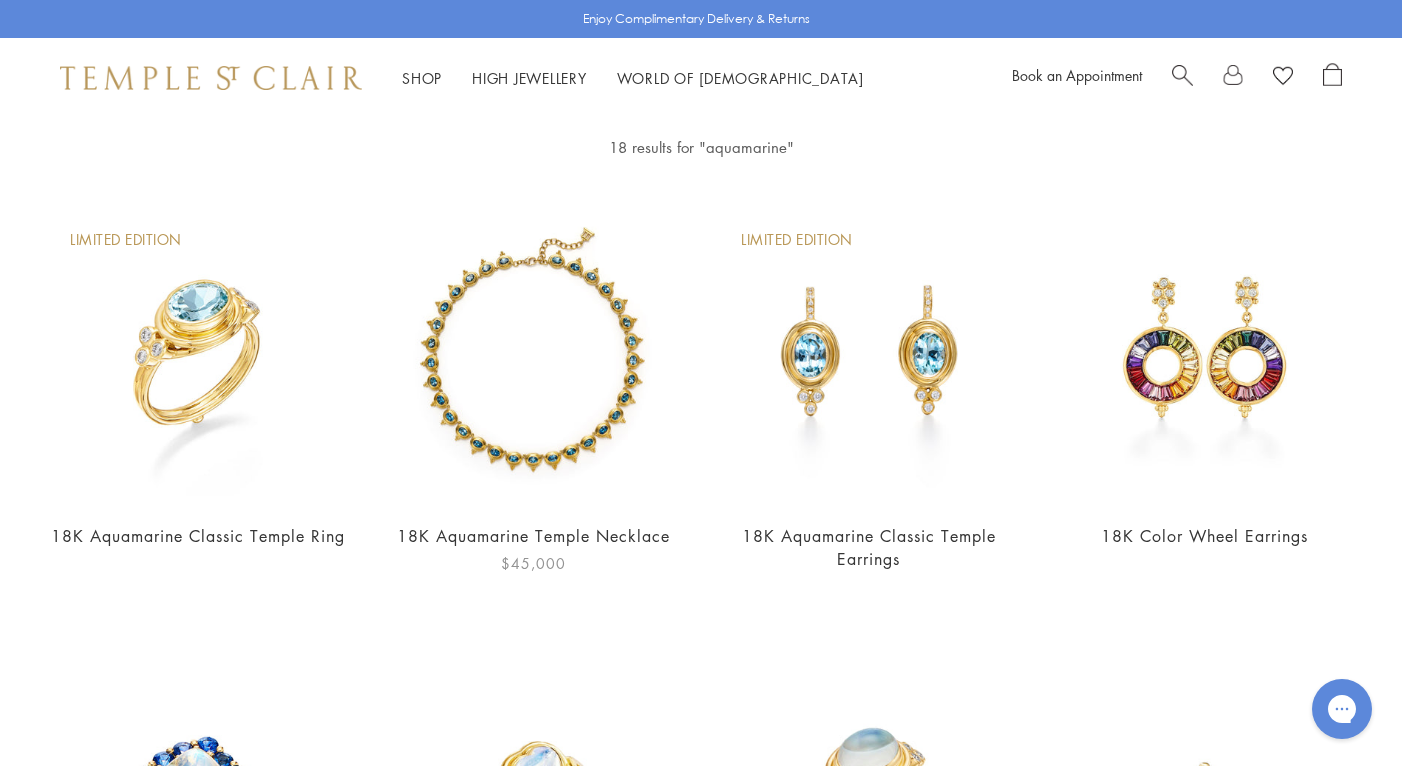 scroll, scrollTop: 97, scrollLeft: 0, axis: vertical 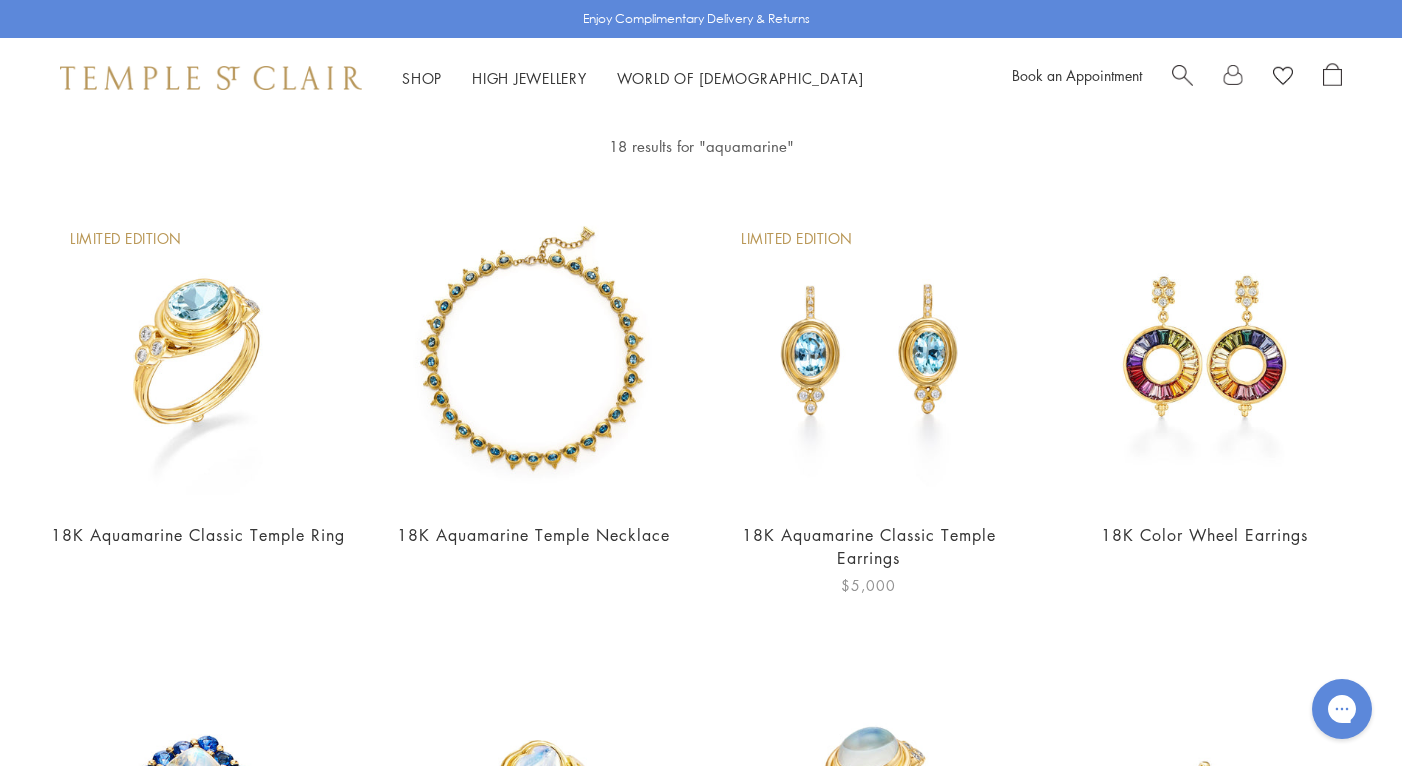 click at bounding box center (869, 356) 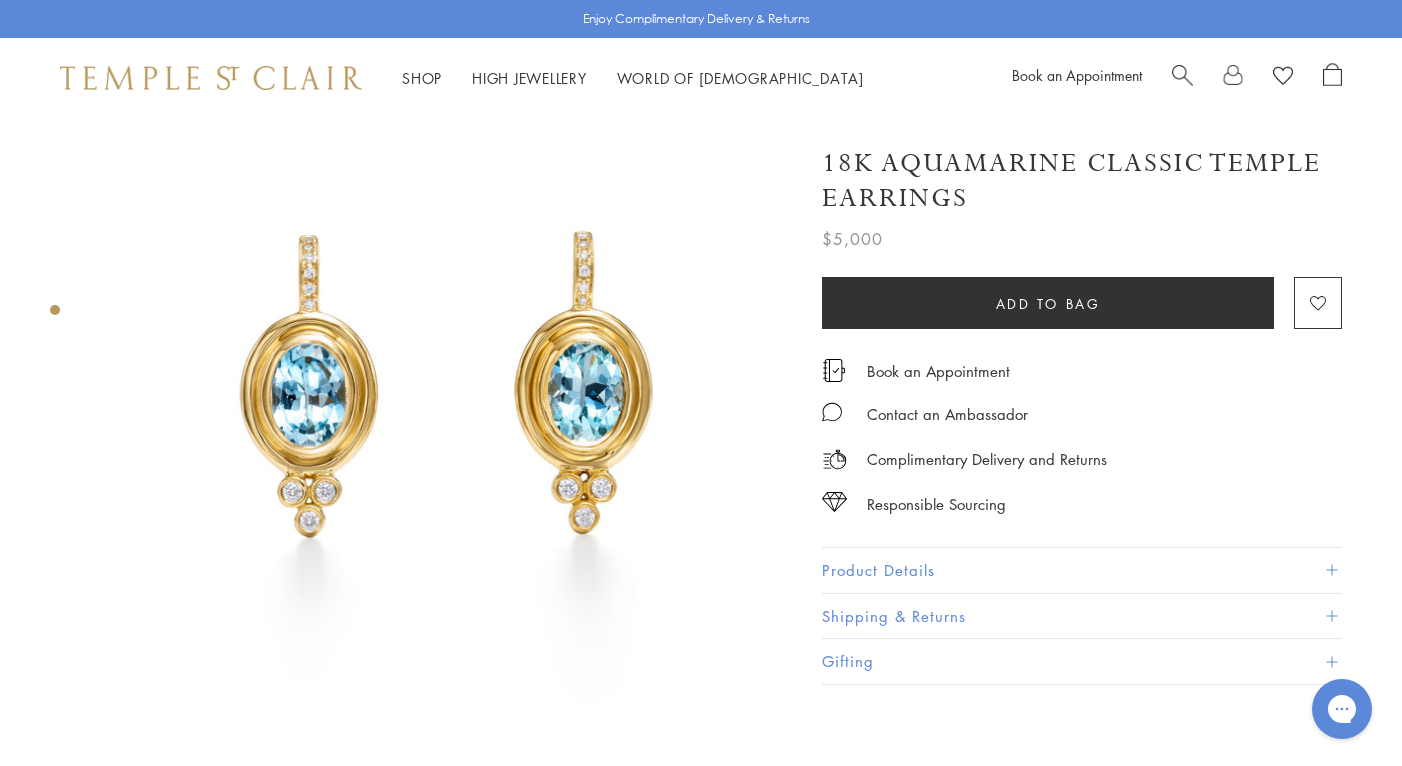 scroll, scrollTop: 0, scrollLeft: 0, axis: both 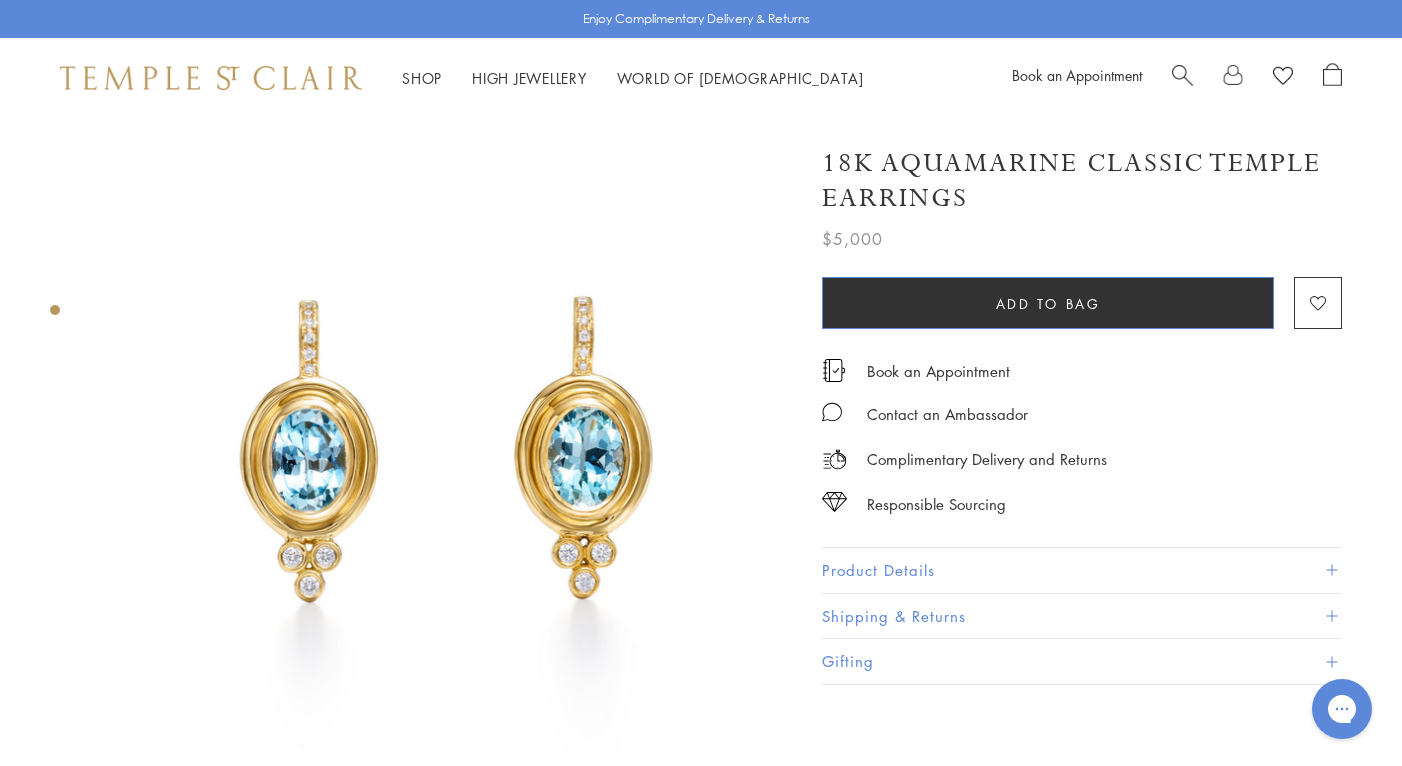 click on "Add to bag" at bounding box center (1048, 303) 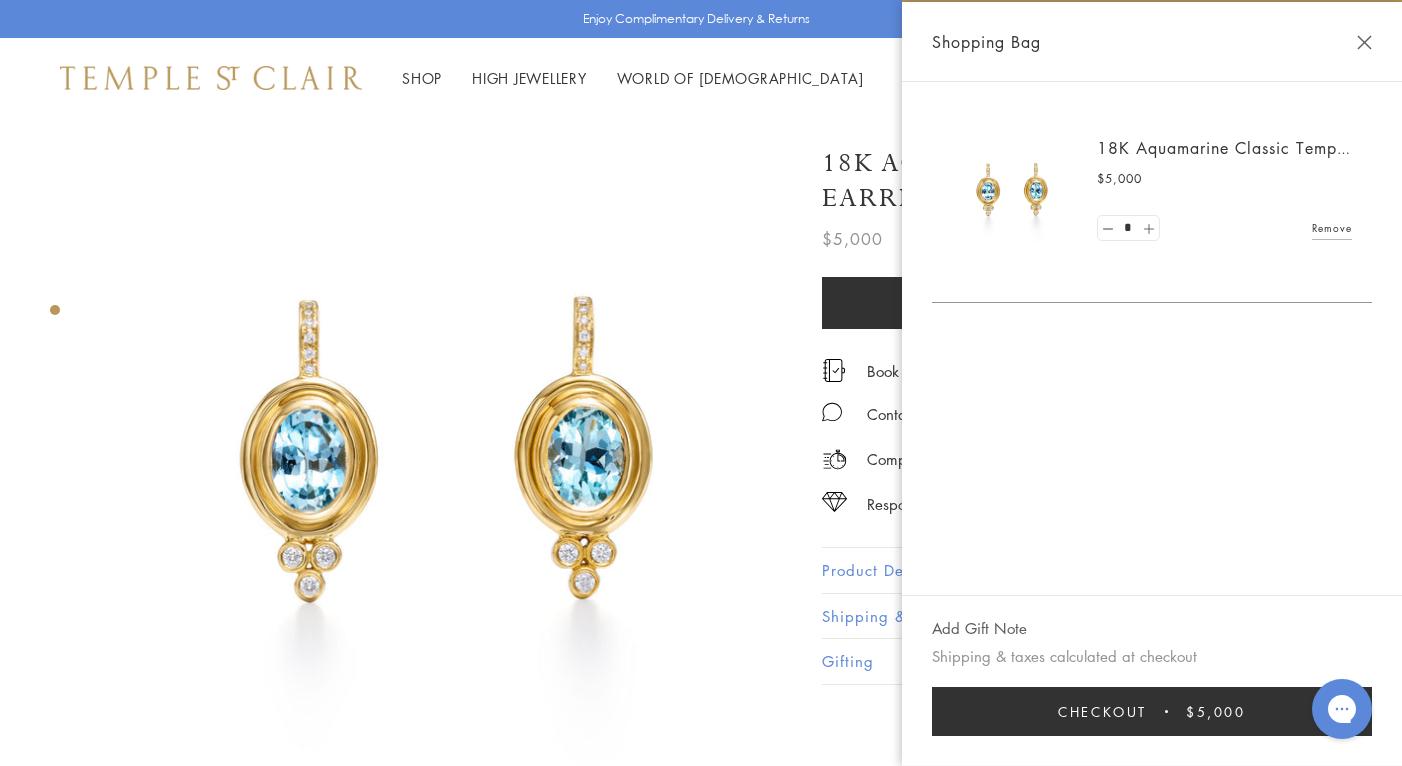 click at bounding box center [1148, 228] 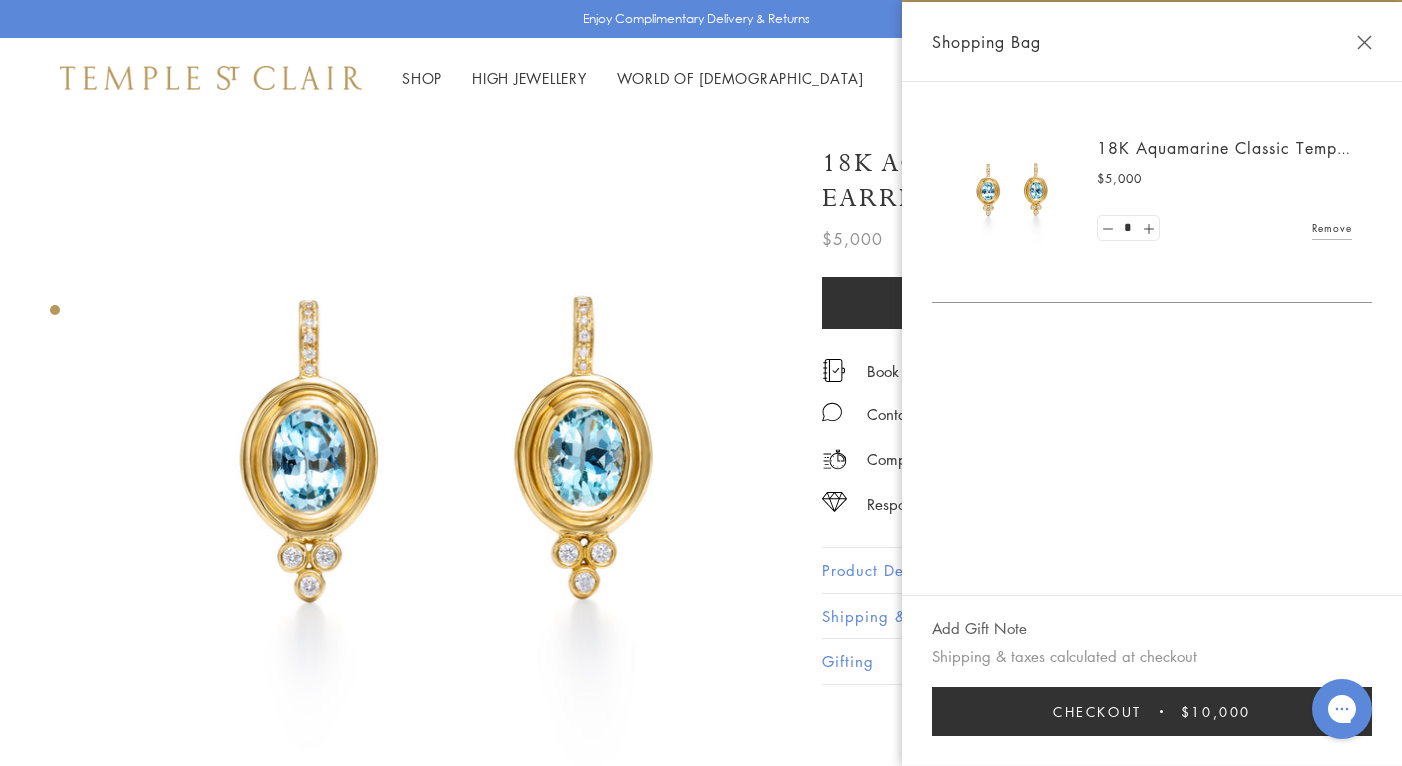 click at bounding box center [1148, 228] 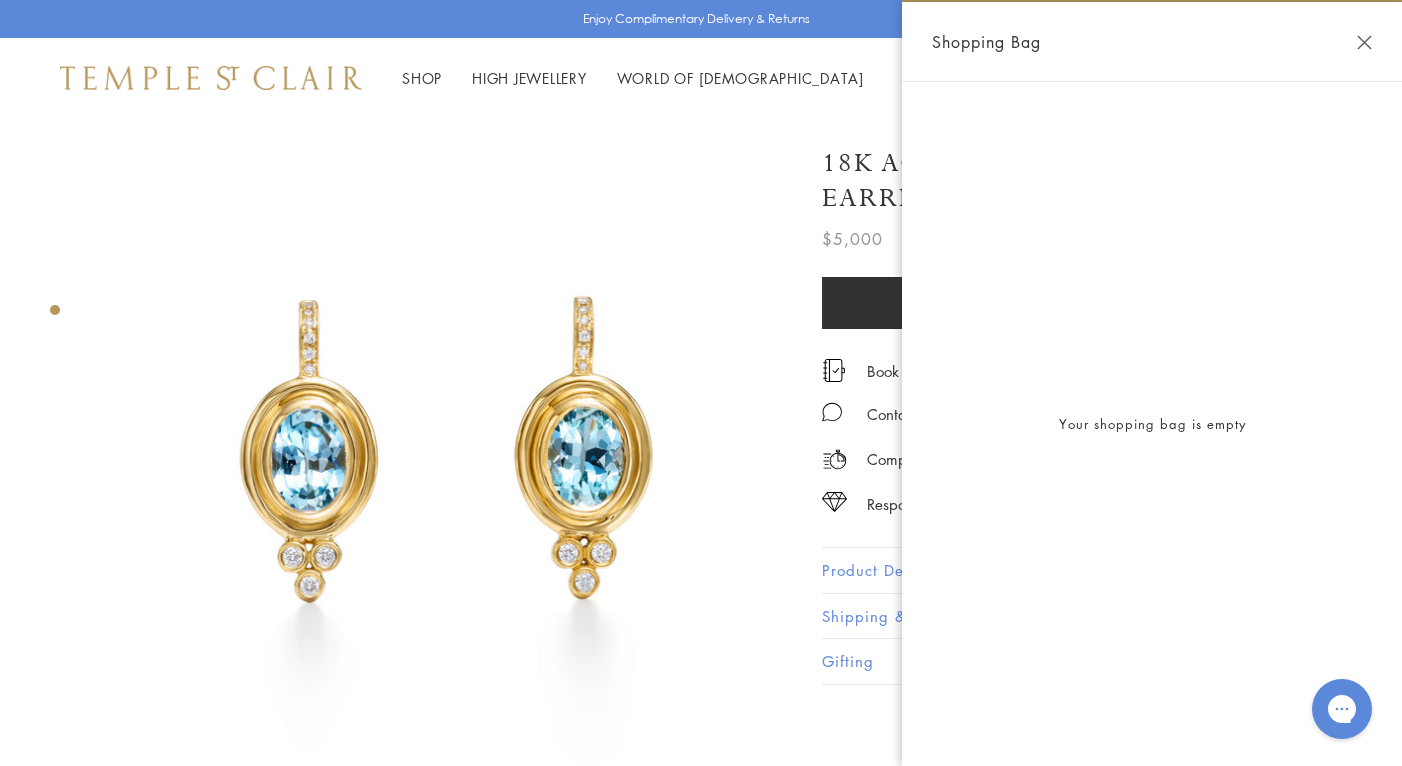 click at bounding box center (446, 464) 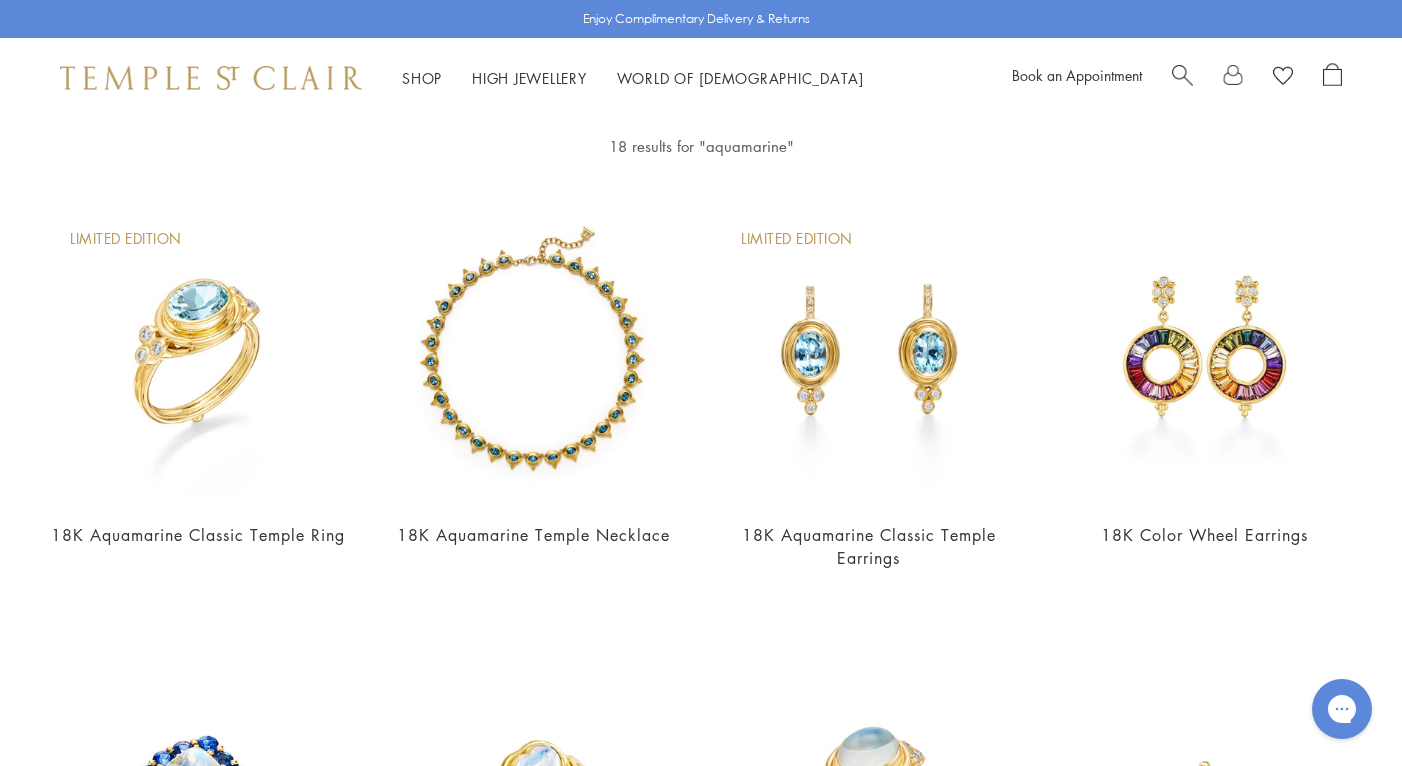 scroll, scrollTop: 0, scrollLeft: 0, axis: both 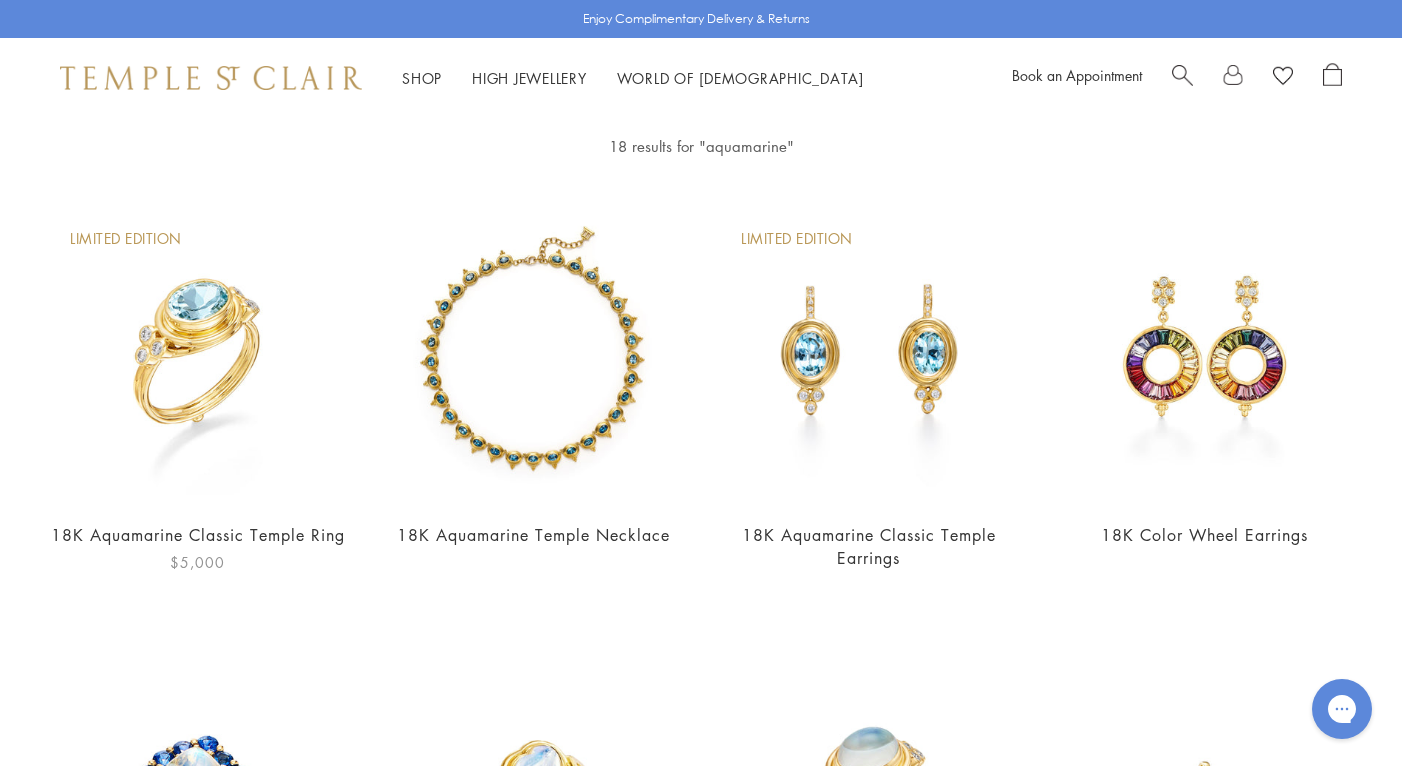 click at bounding box center (198, 356) 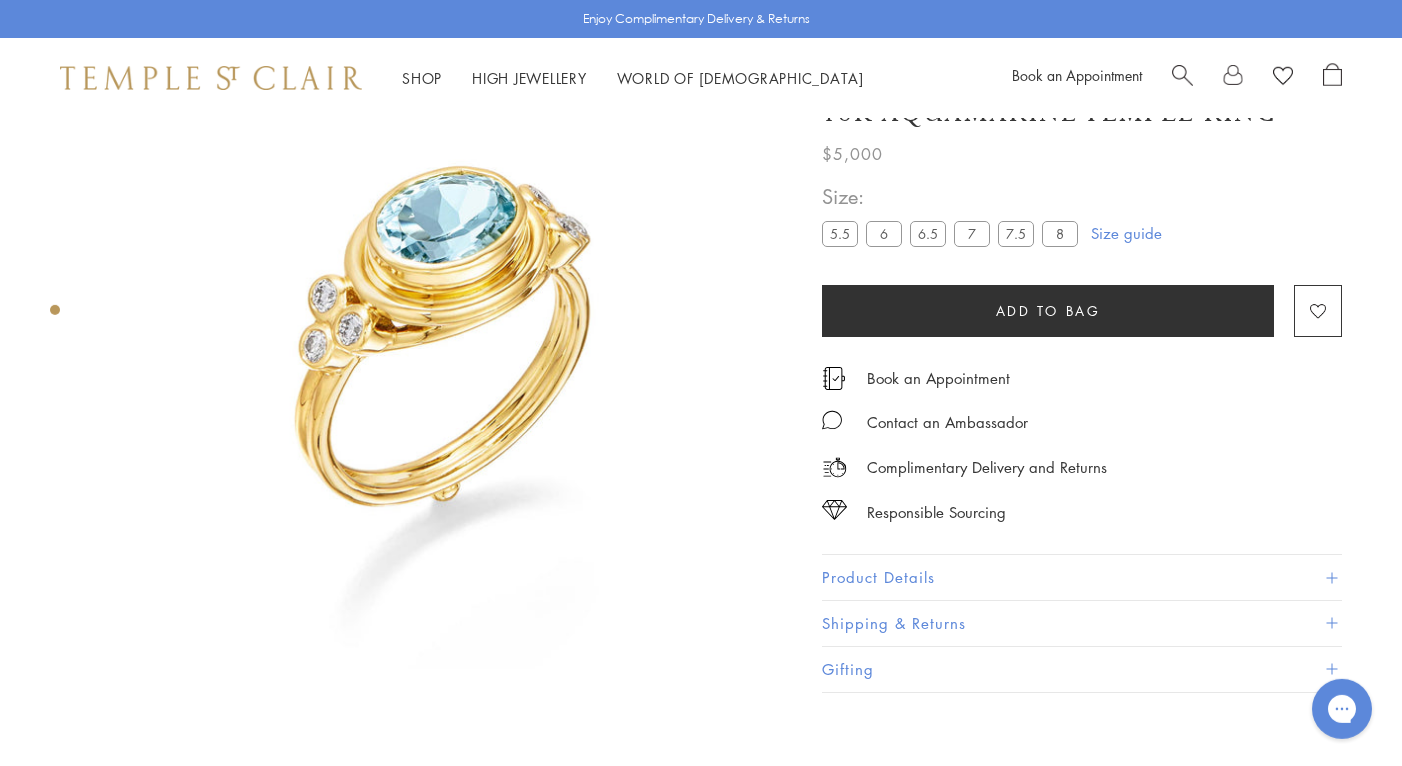 scroll, scrollTop: 118, scrollLeft: 0, axis: vertical 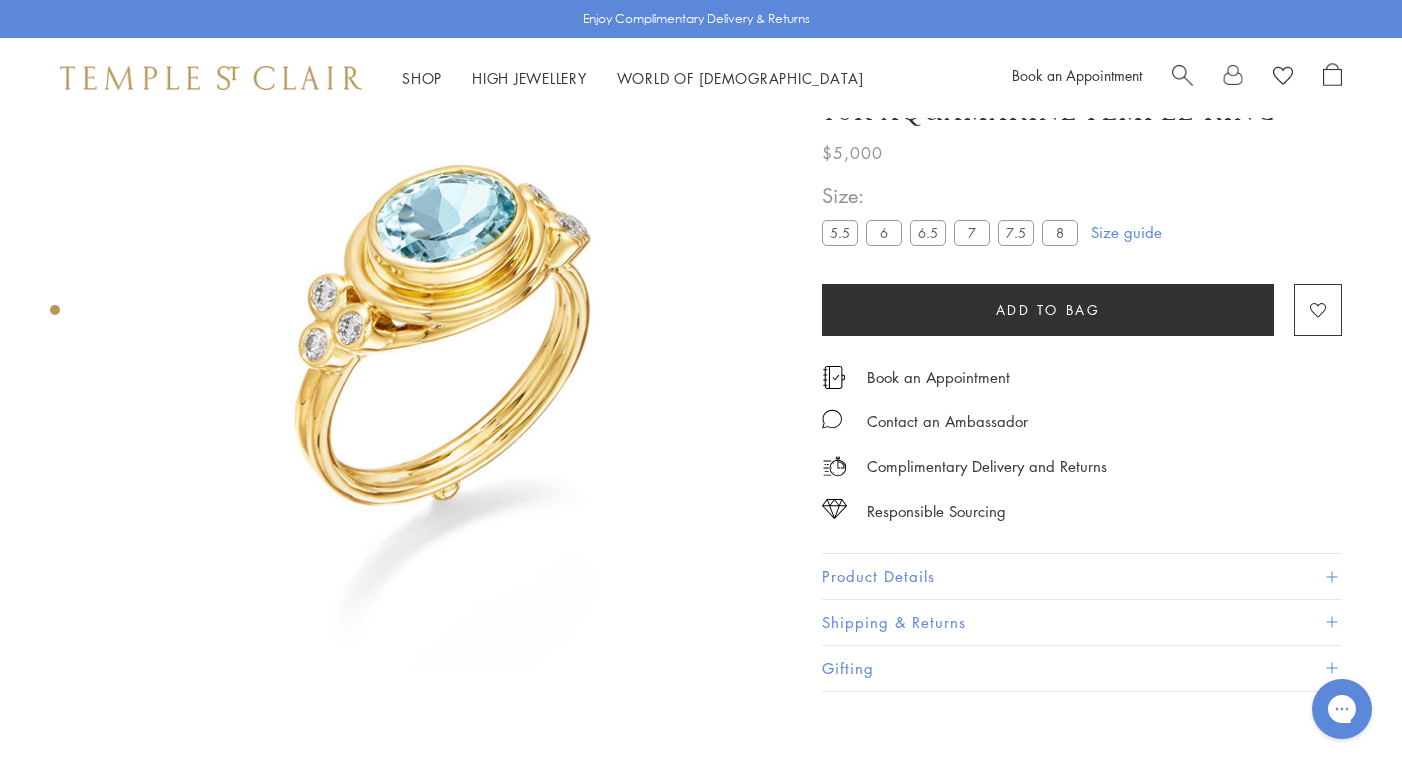 click on "Add to bag" at bounding box center [1048, 310] 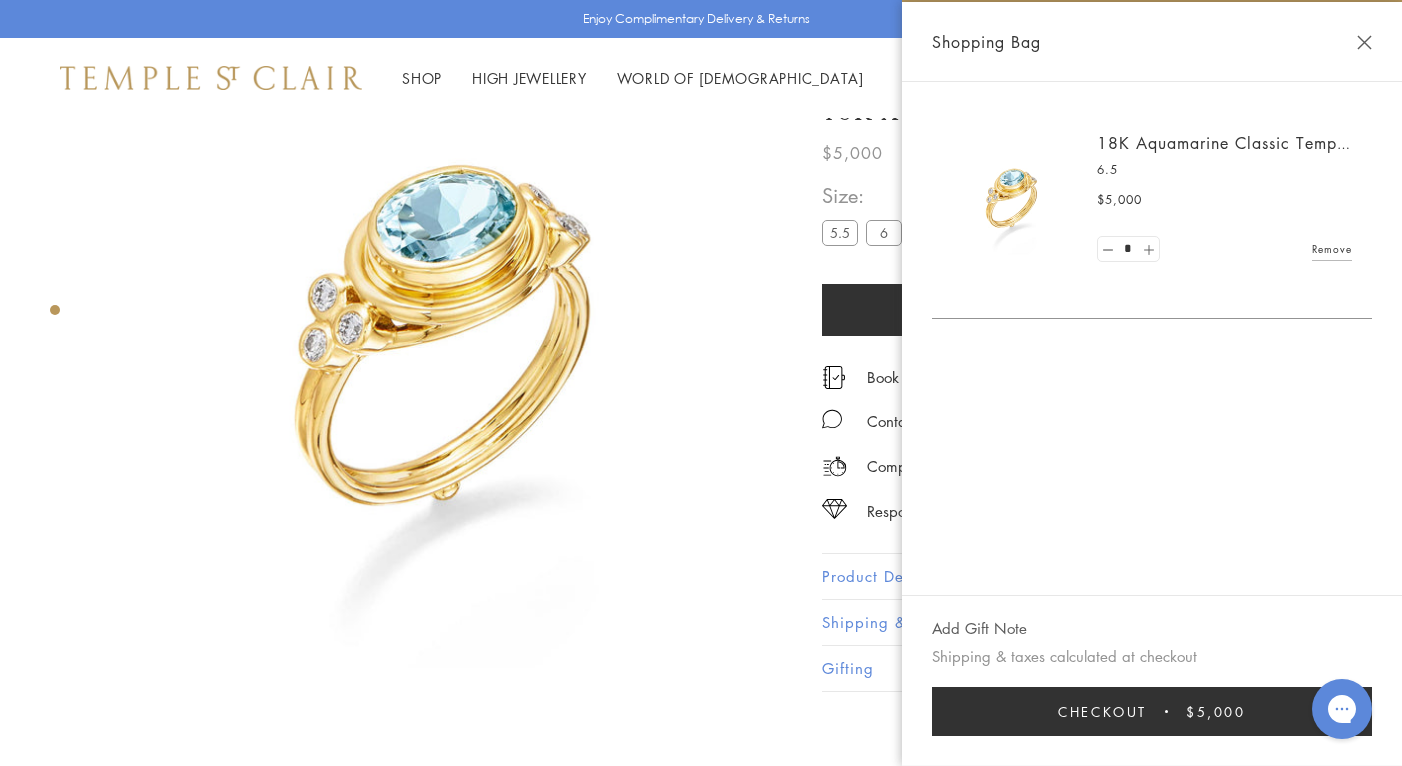 click at bounding box center [1148, 249] 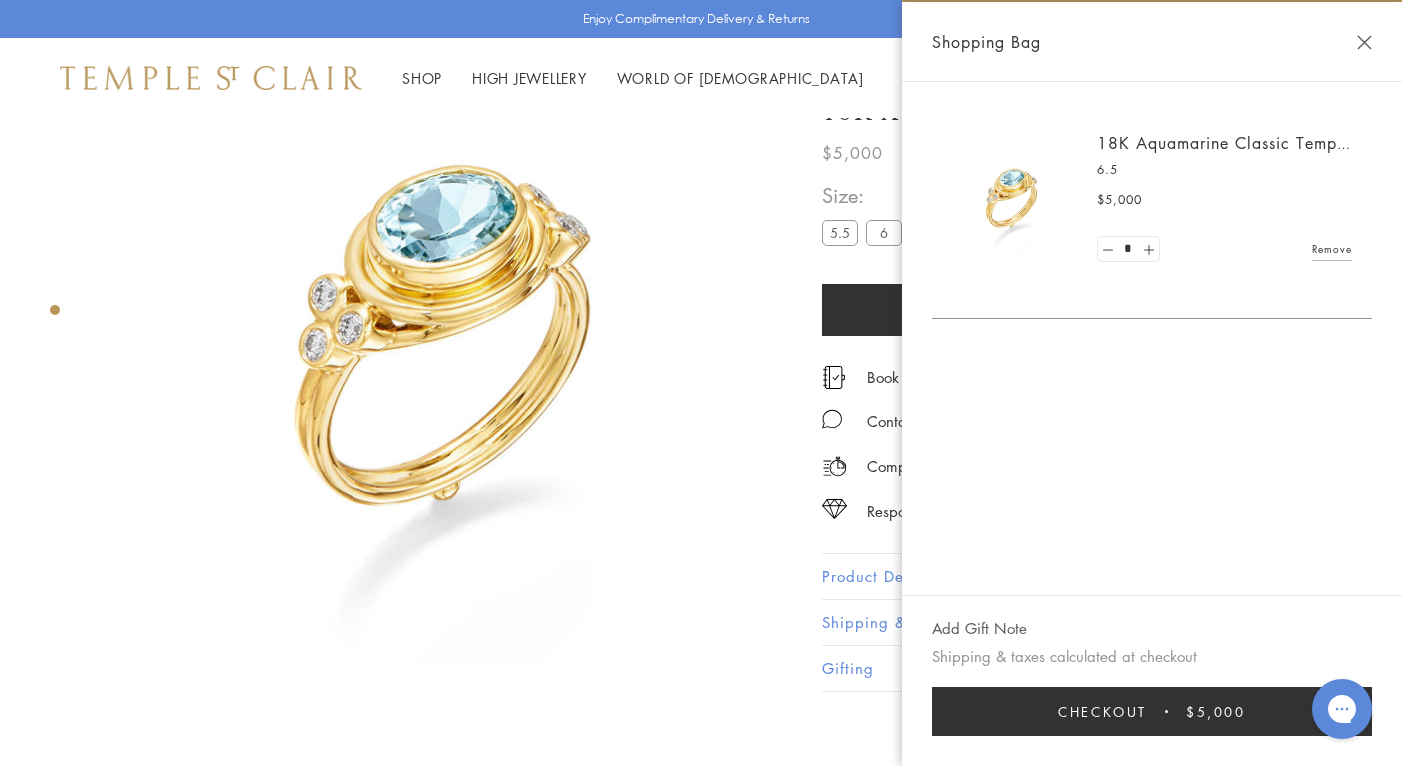 click at bounding box center (1364, 42) 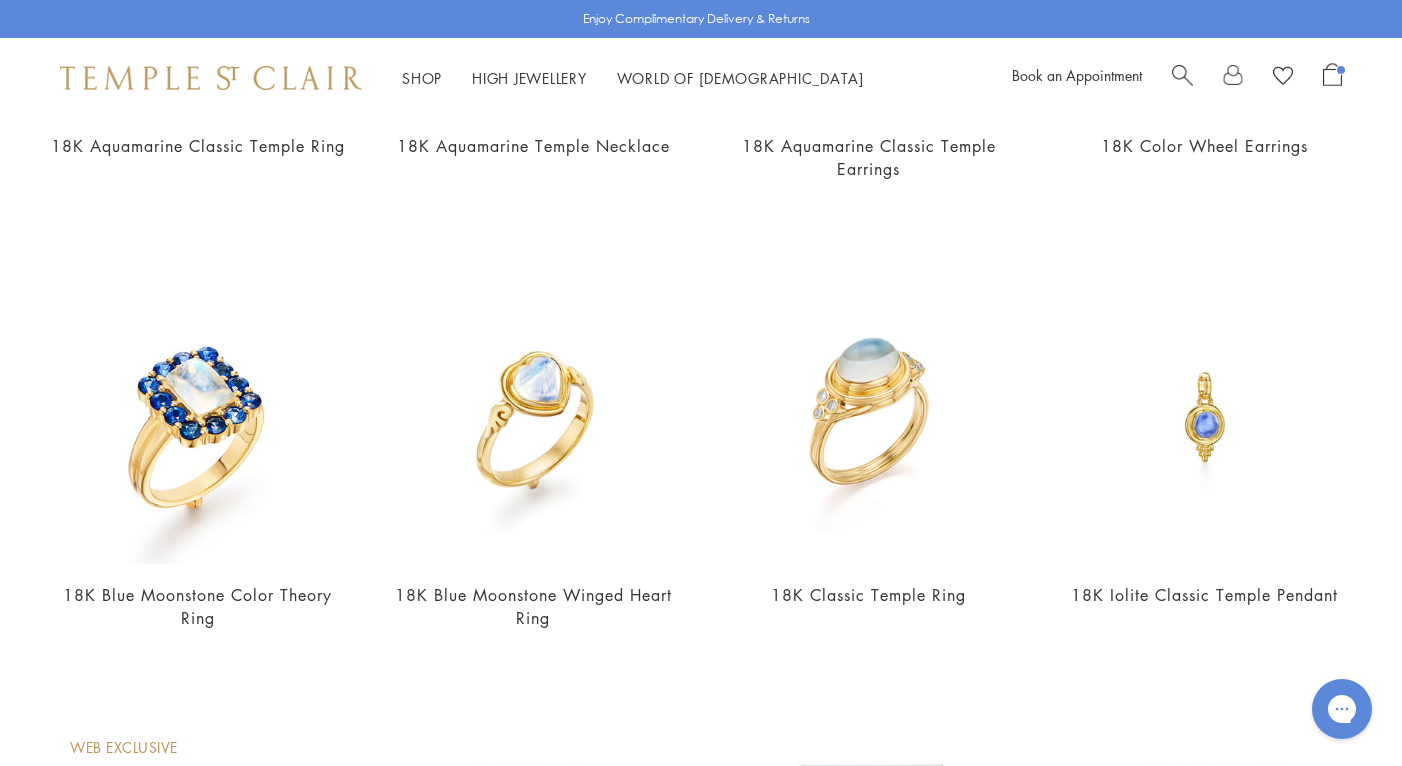 scroll, scrollTop: 497, scrollLeft: 0, axis: vertical 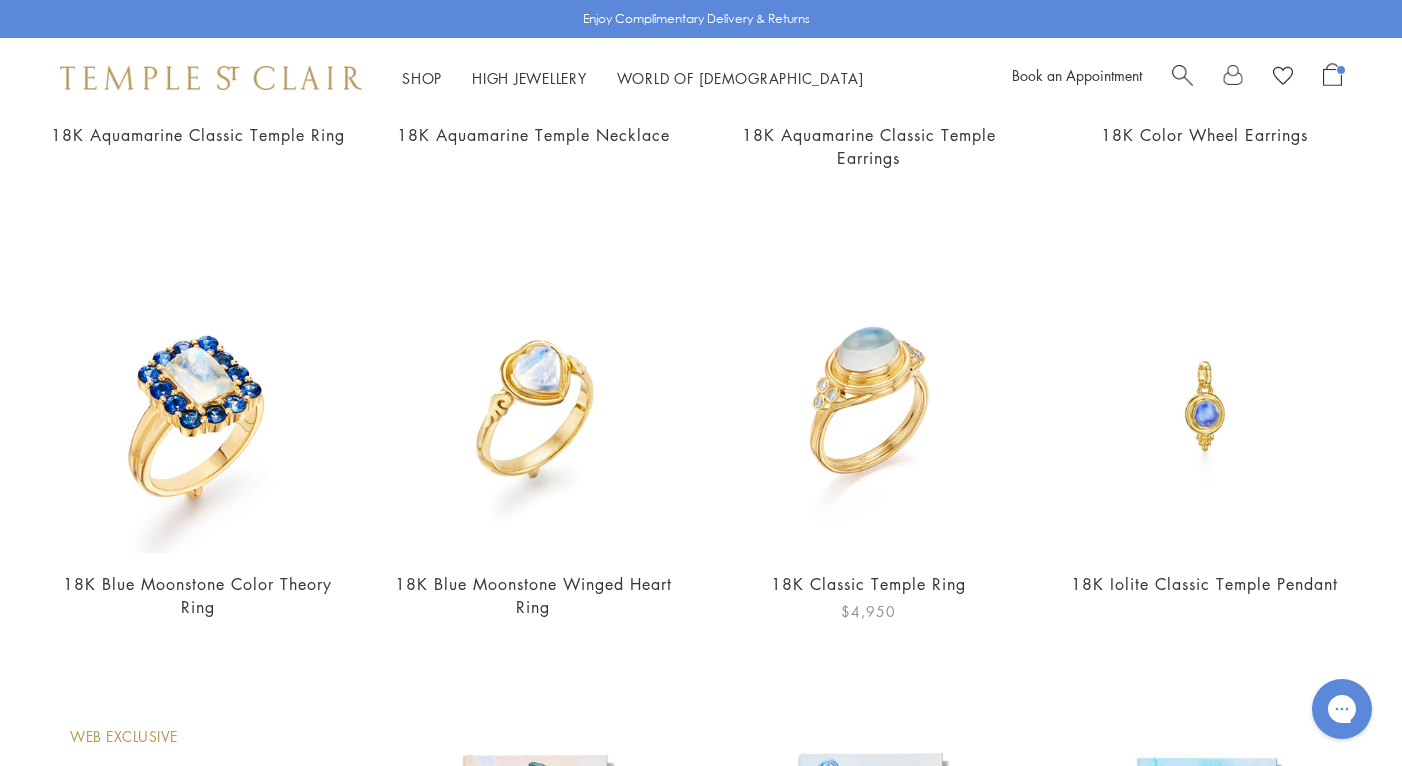 click at bounding box center [869, 405] 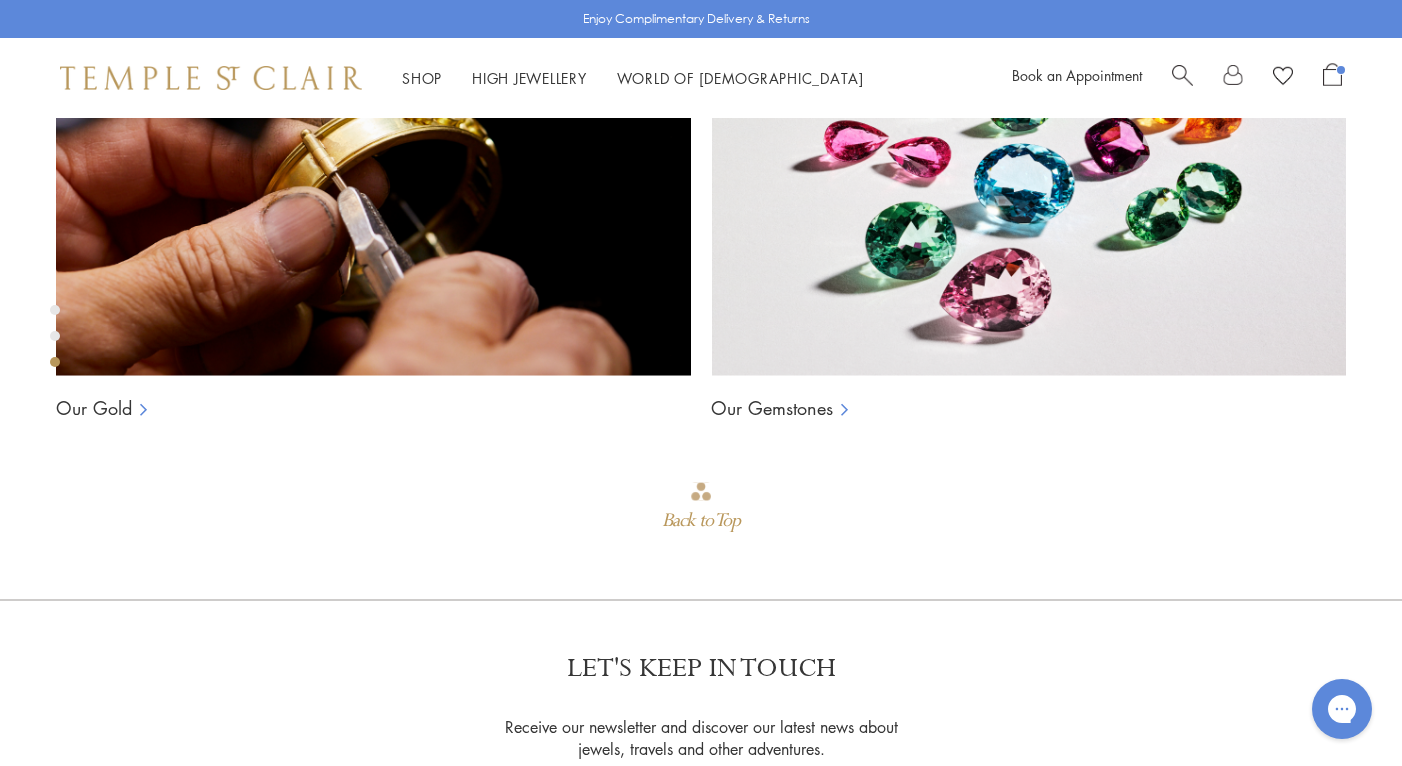 scroll, scrollTop: 1504, scrollLeft: 0, axis: vertical 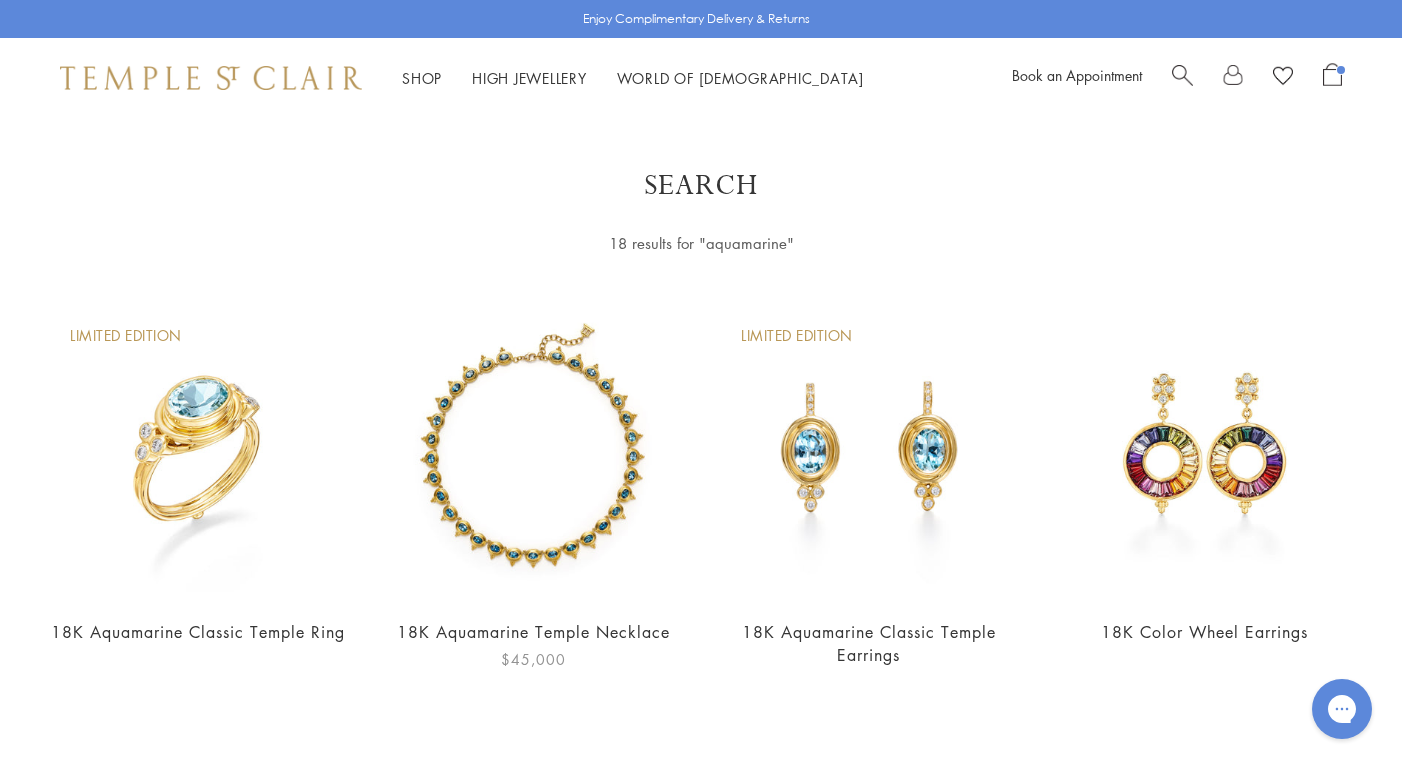 click at bounding box center (534, 453) 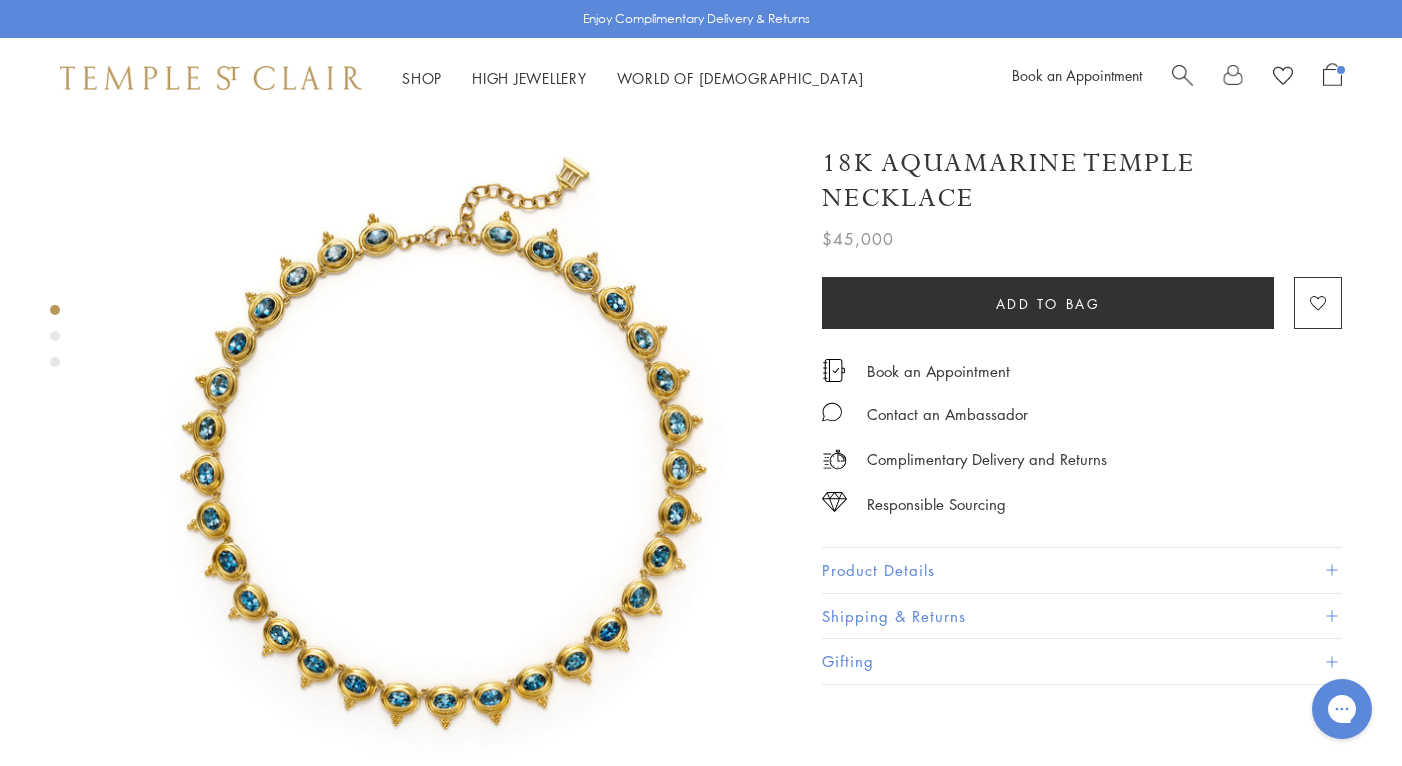 scroll, scrollTop: 0, scrollLeft: 0, axis: both 